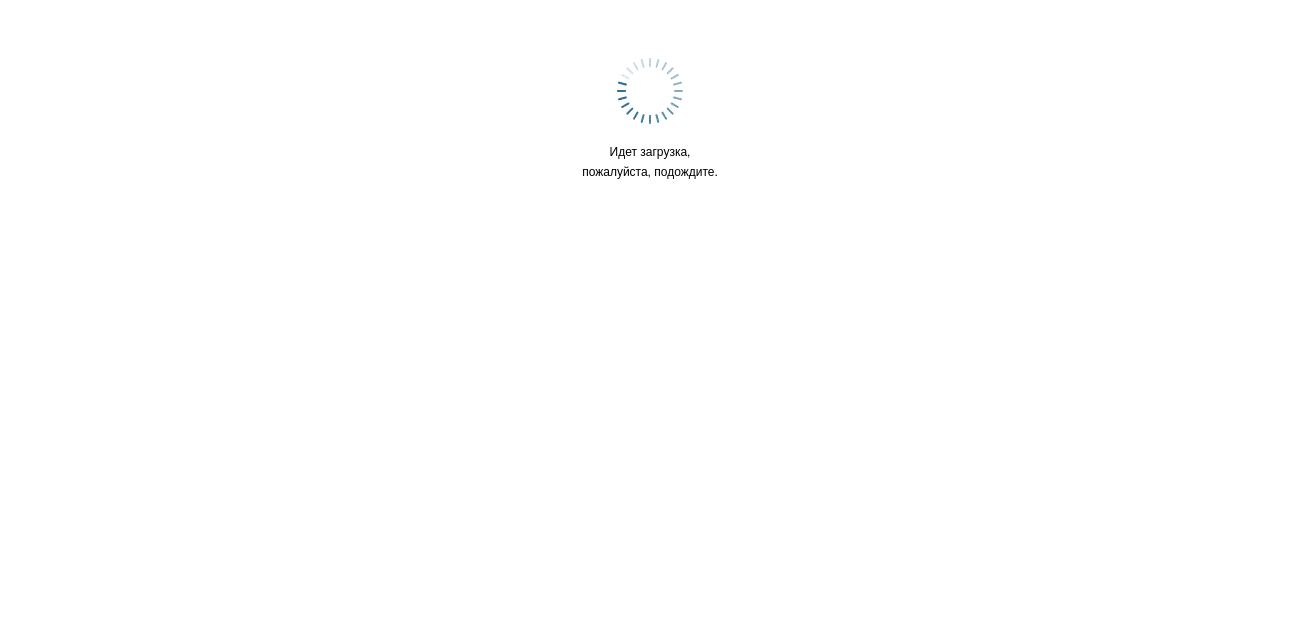 scroll, scrollTop: 0, scrollLeft: 0, axis: both 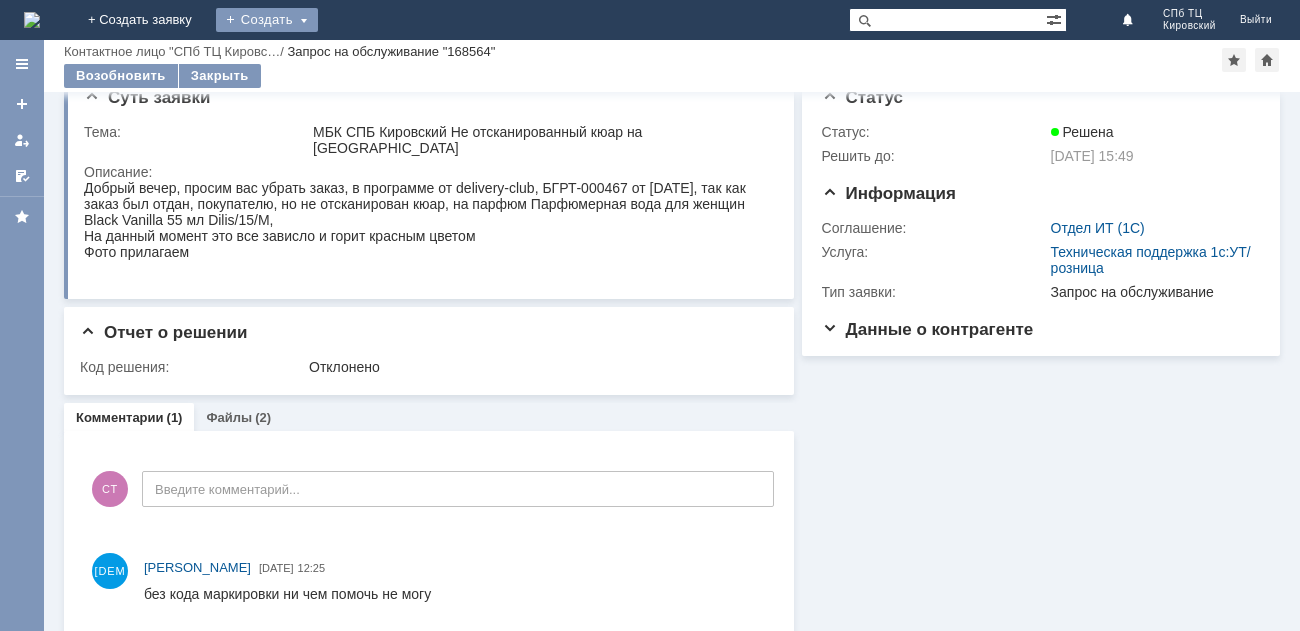 click on "Создать" at bounding box center (267, 20) 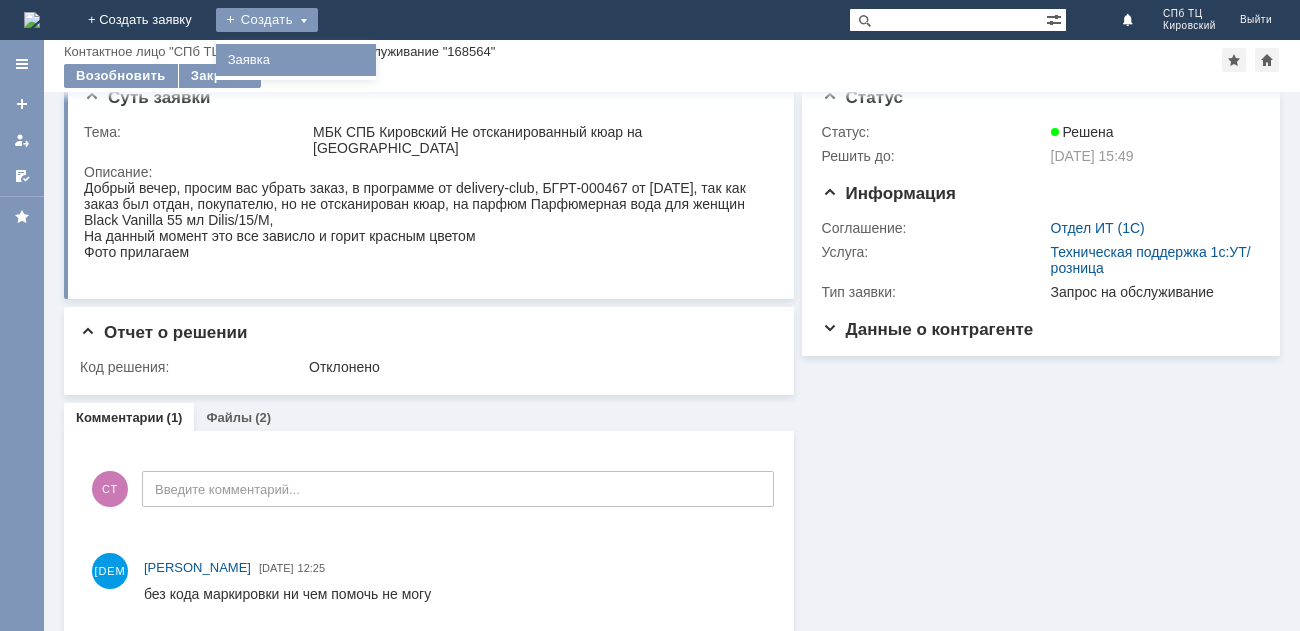 click on "Заявка" at bounding box center [296, 60] 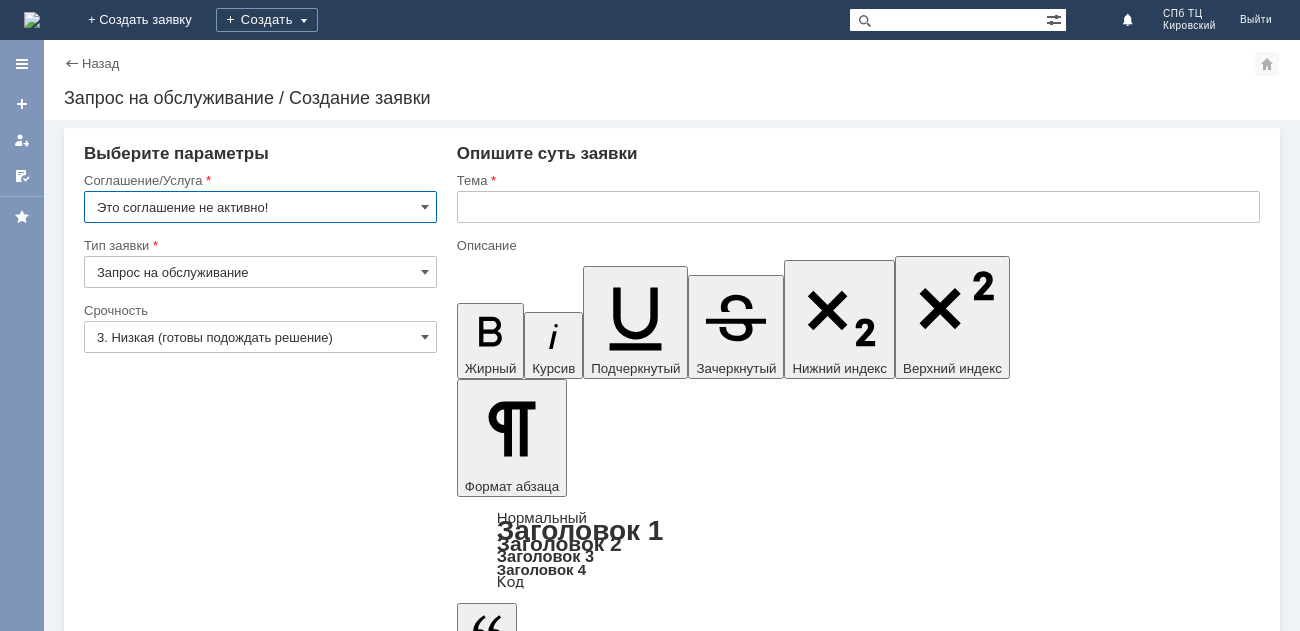 scroll, scrollTop: 0, scrollLeft: 0, axis: both 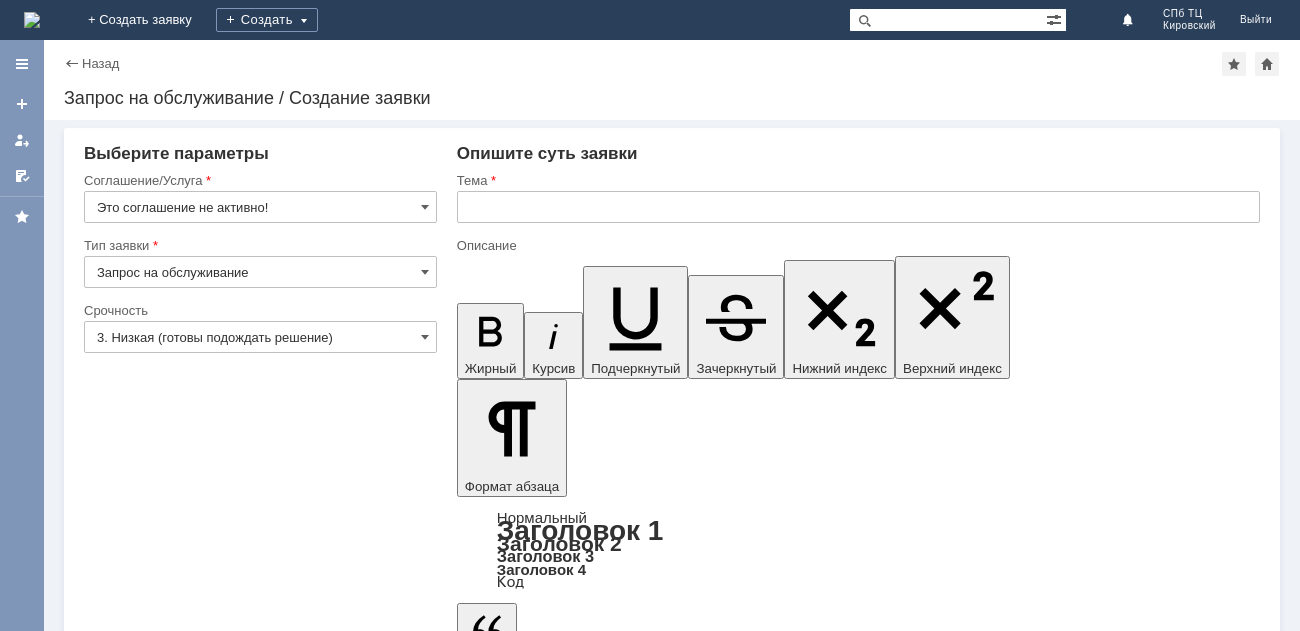 click on "Запрос на обслуживание" at bounding box center [260, 272] 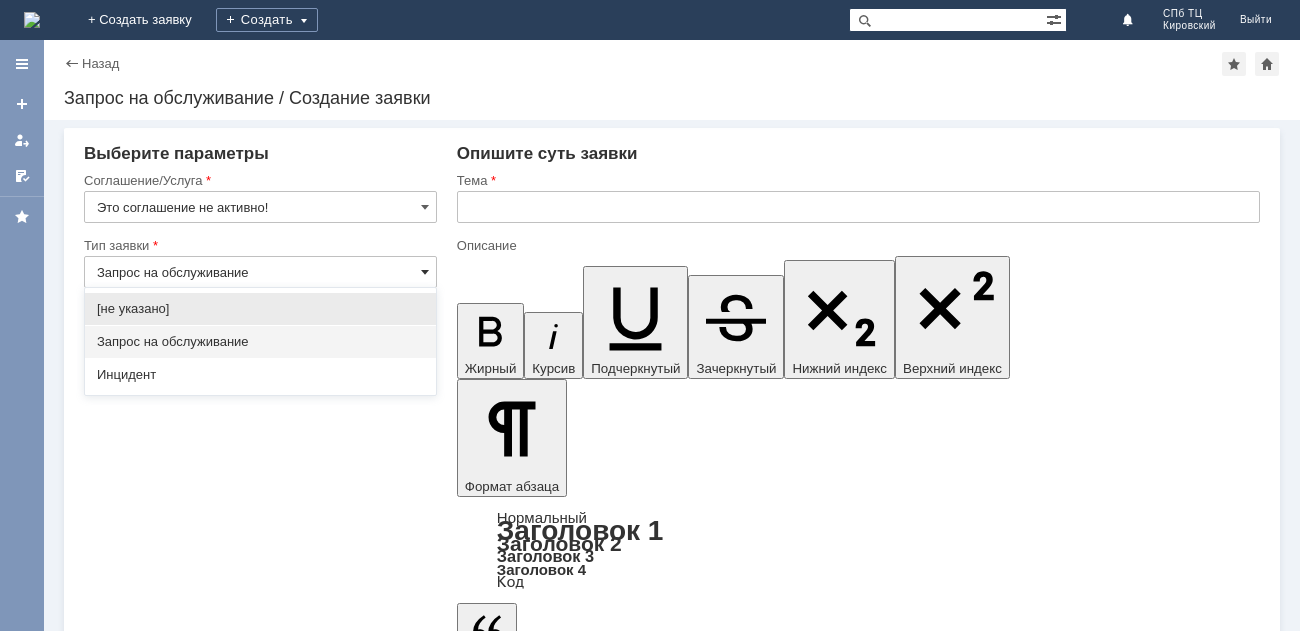 click at bounding box center (425, 272) 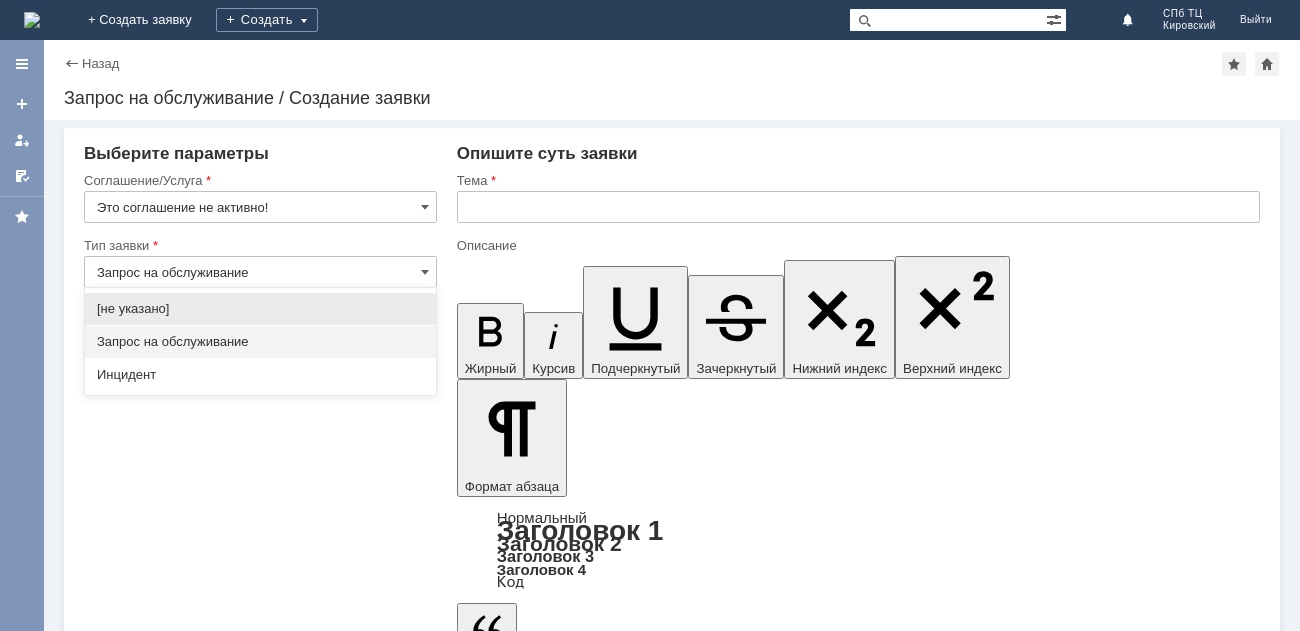 click on "Запрос на обслуживание" at bounding box center (260, 272) 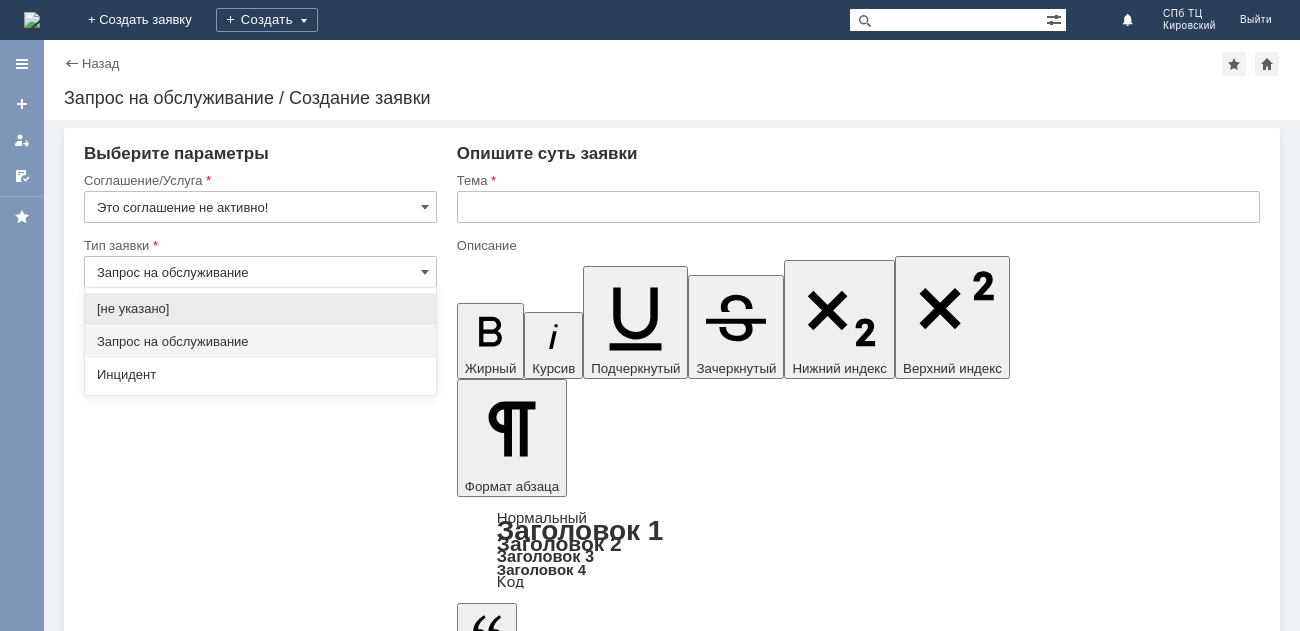 click on "Запрос на обслуживание" at bounding box center (260, 342) 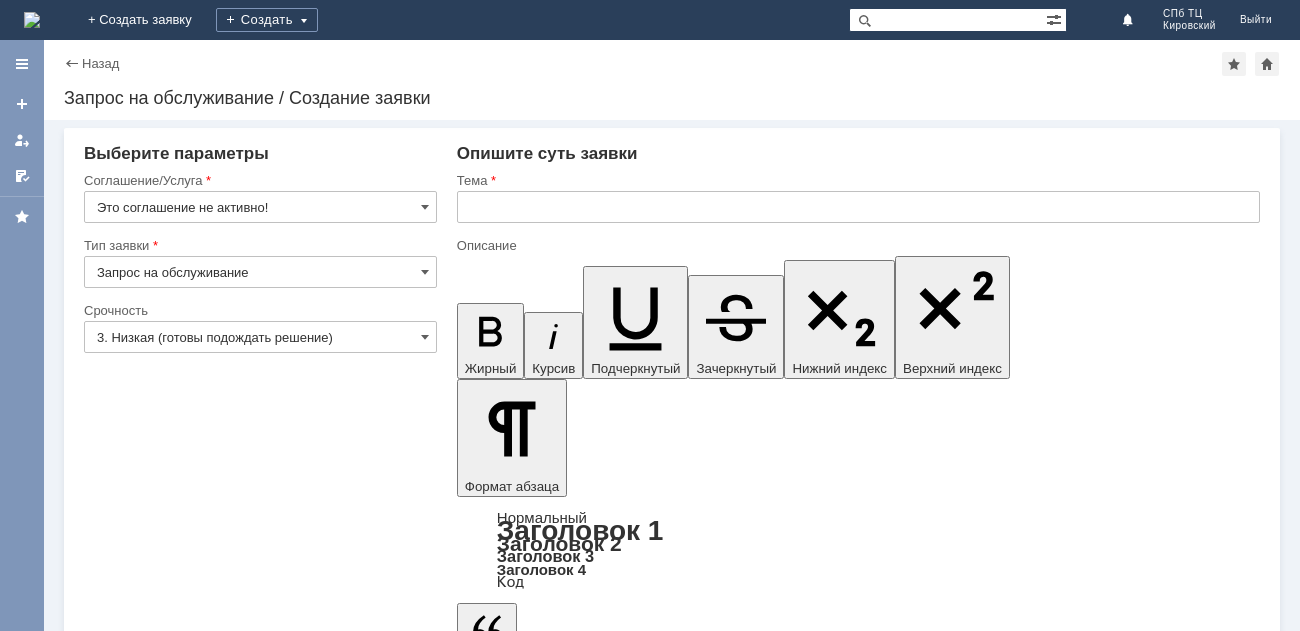 type on "Запрос на обслуживание" 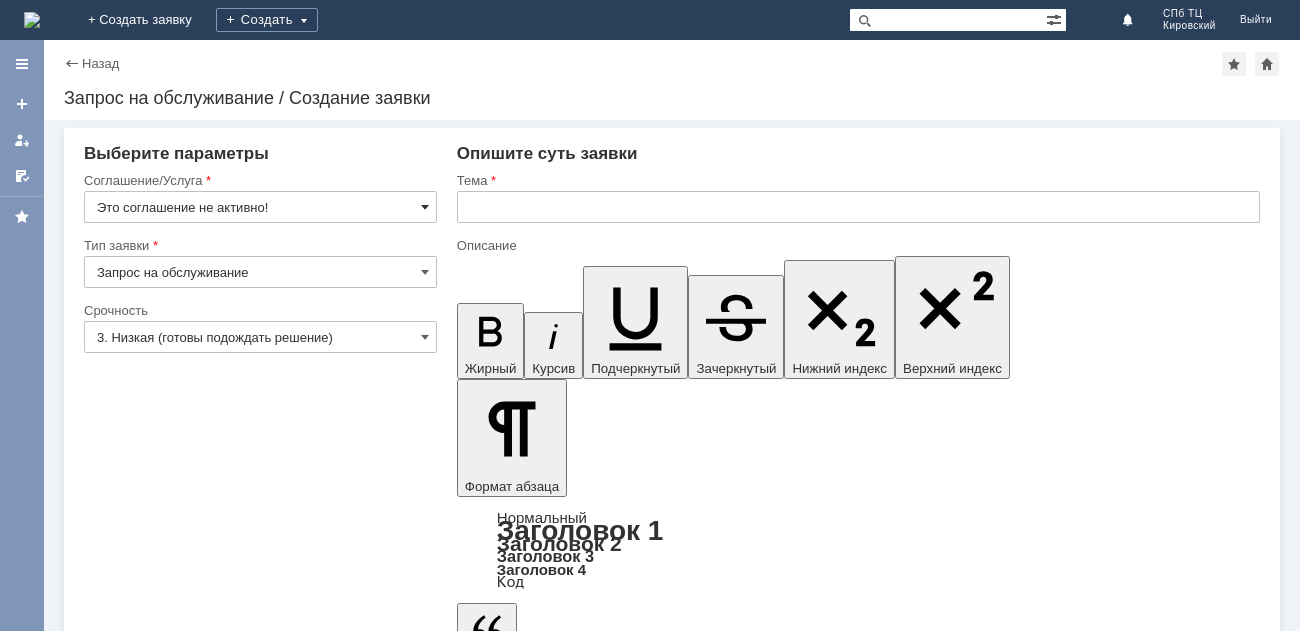 click at bounding box center (425, 207) 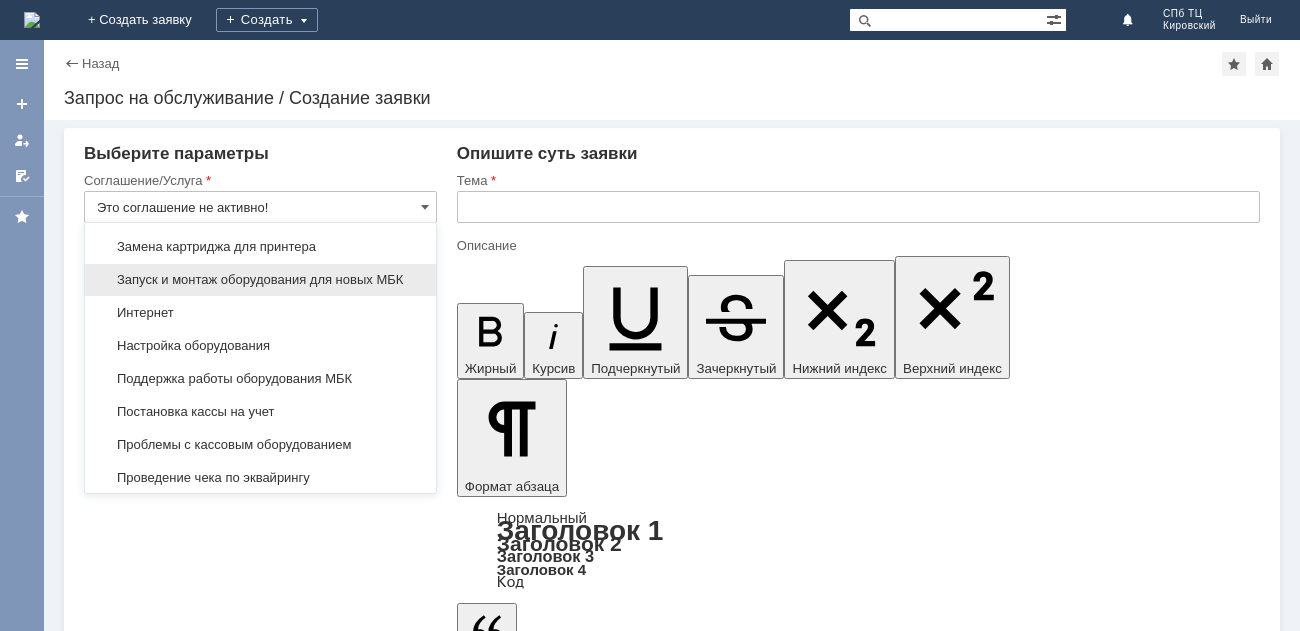 scroll, scrollTop: 1940, scrollLeft: 0, axis: vertical 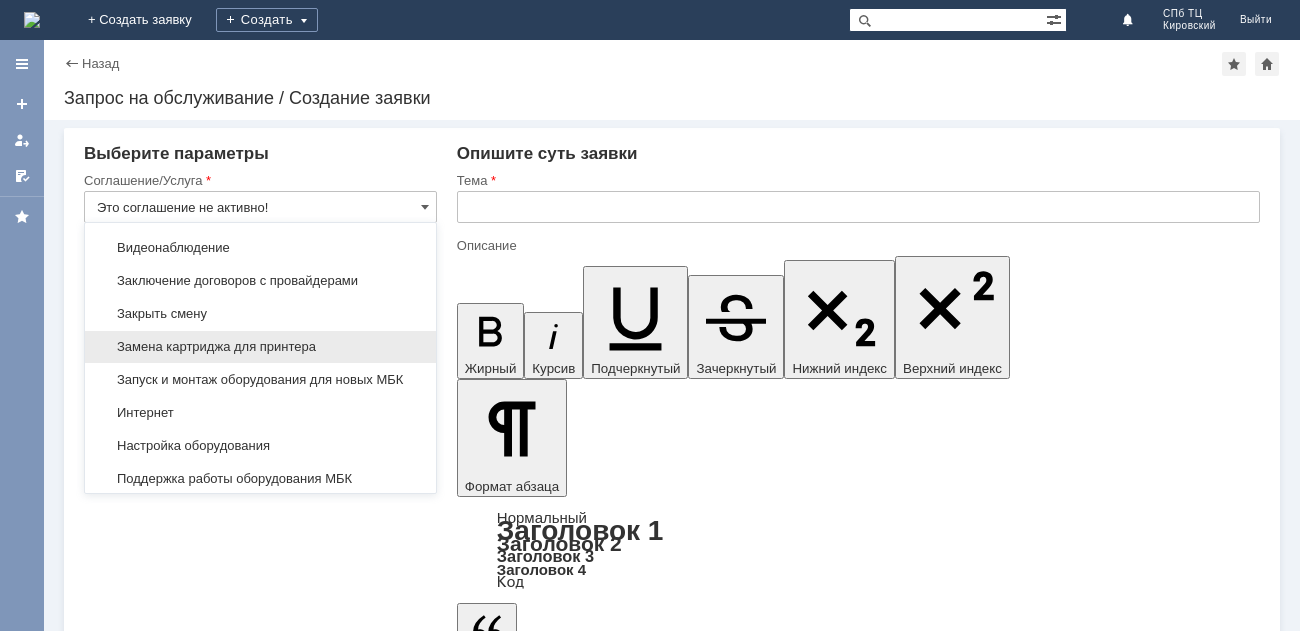click on "Замена картриджа для принтера" at bounding box center (260, 347) 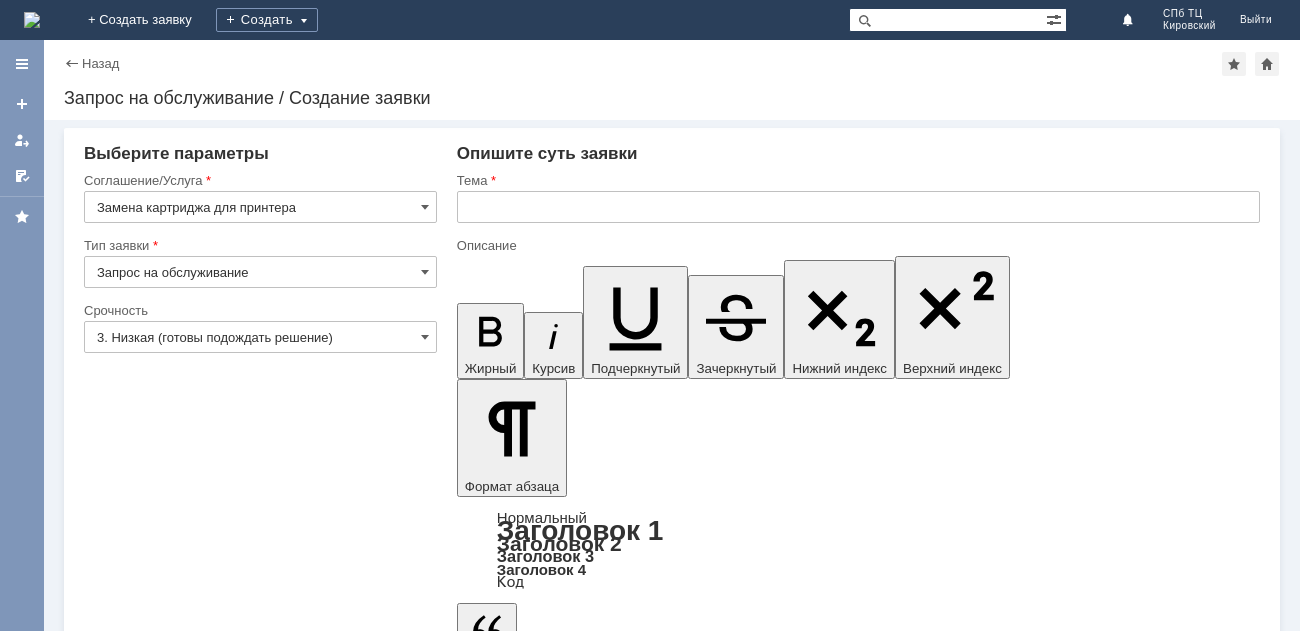 type on "Замена картриджа для принтера" 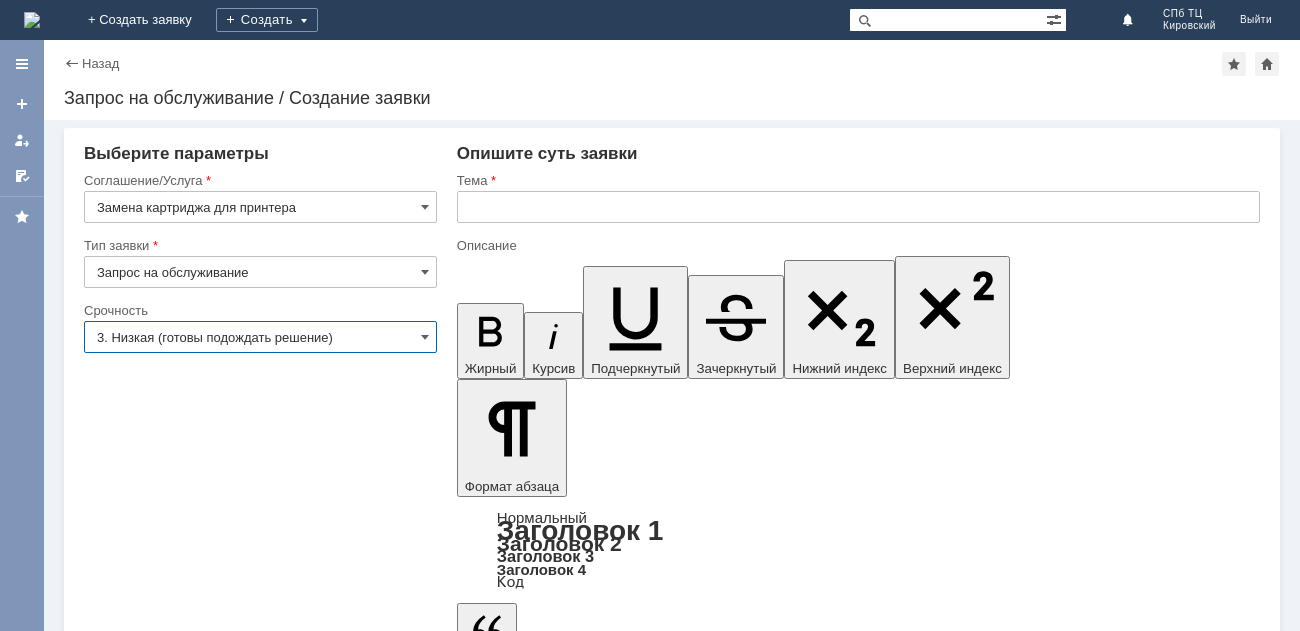 click on "3. Низкая (готовы подождать решение)" at bounding box center [260, 337] 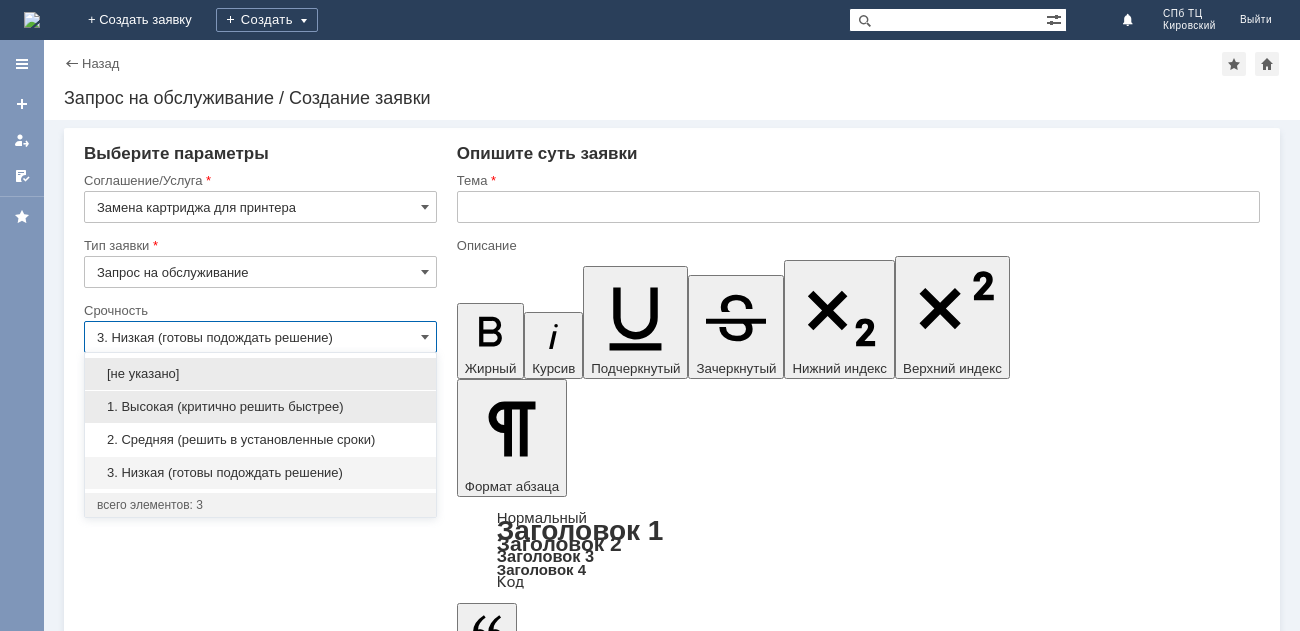 click on "1. Высокая (критично решить быстрее)" at bounding box center [260, 407] 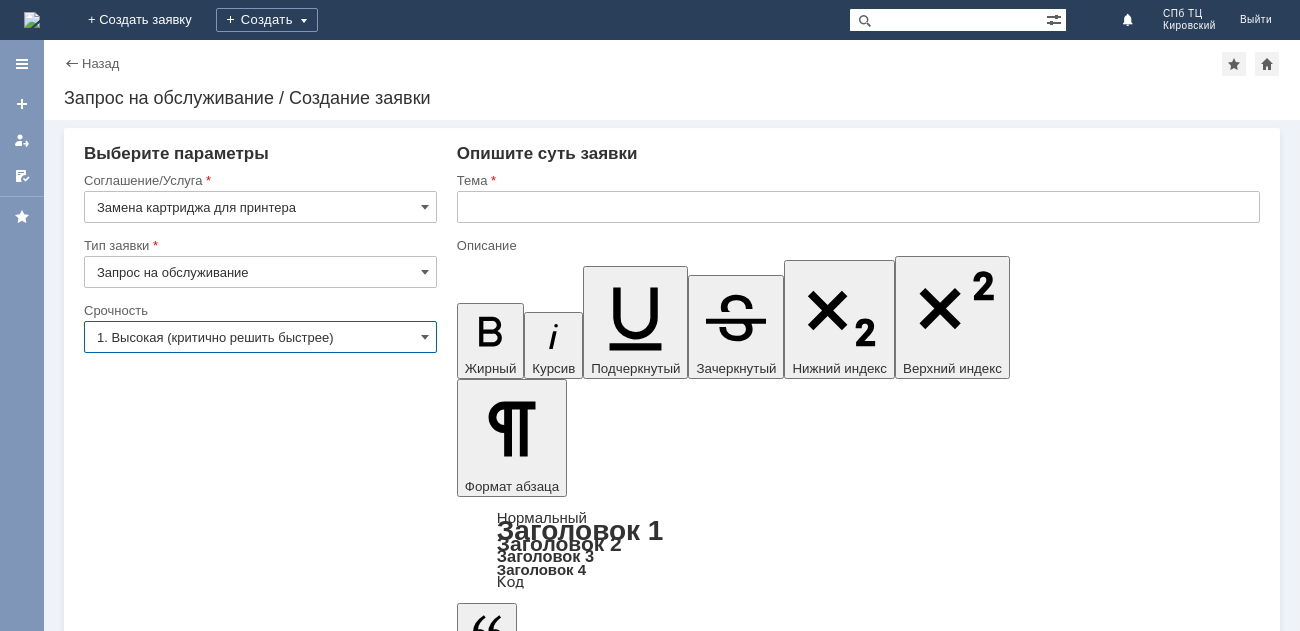 type on "1. Высокая (критично решить быстрее)" 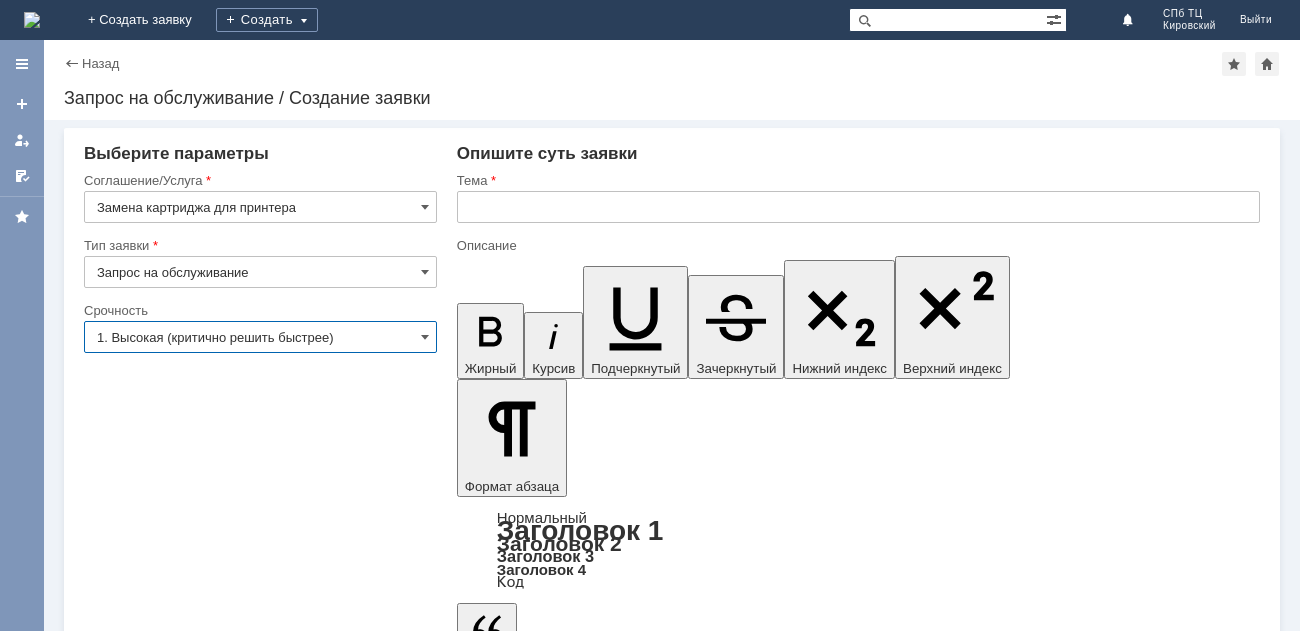 click at bounding box center [858, 207] 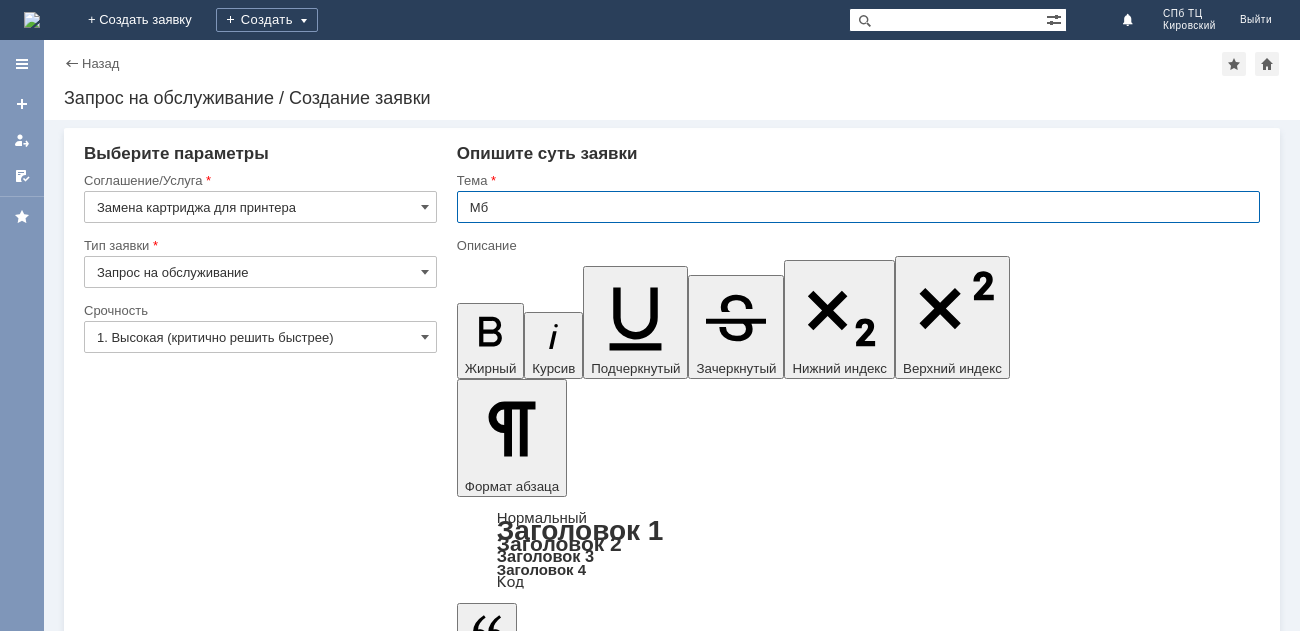 type on "М" 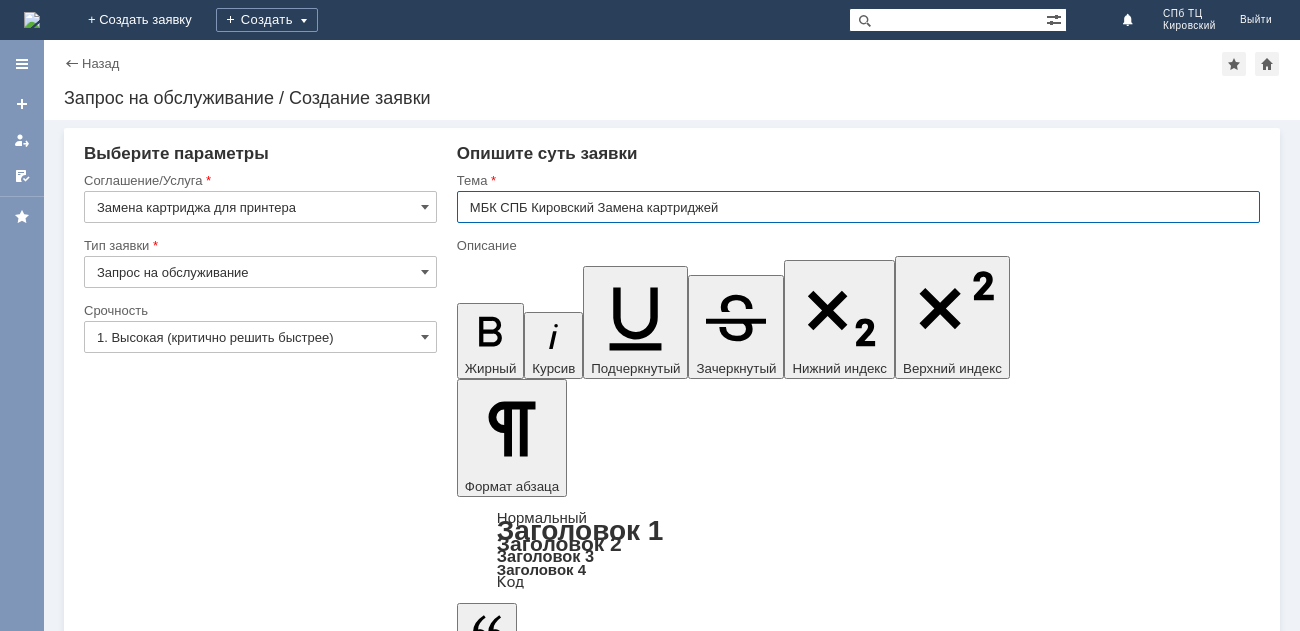 type on "МБК СПБ Кировский Замена картриджей" 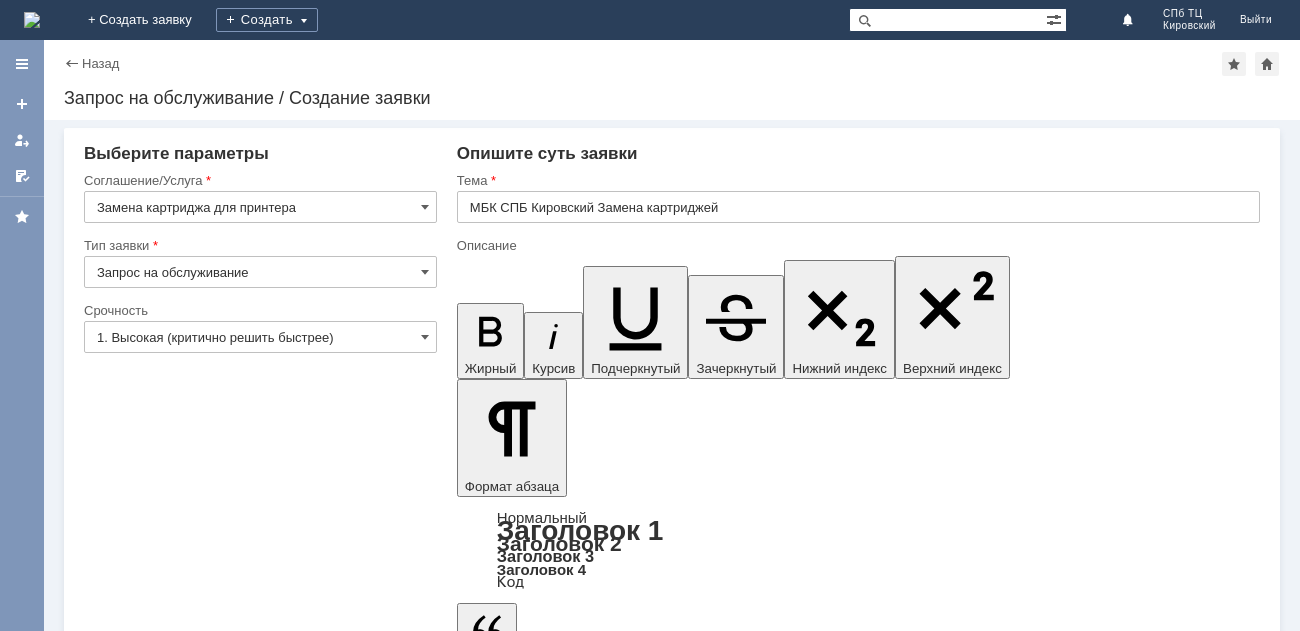 type 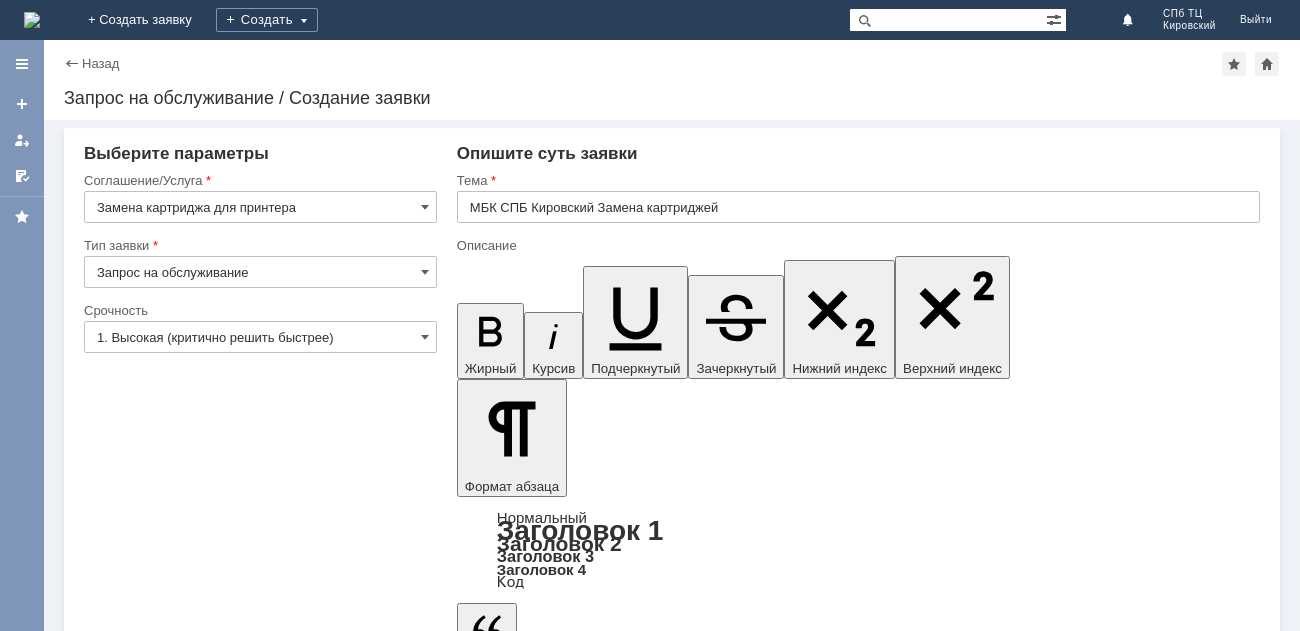 click on "Доброе утро, просим вс прислать нам кртриджи" at bounding box center [619, 5314] 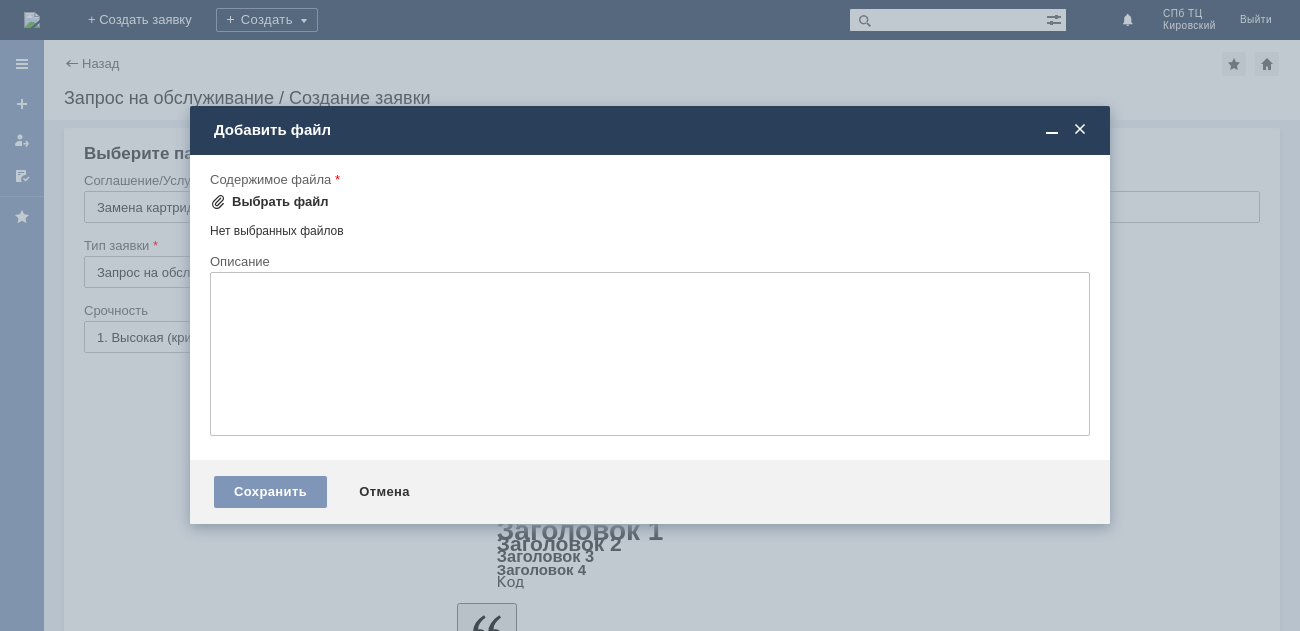 click at bounding box center (218, 202) 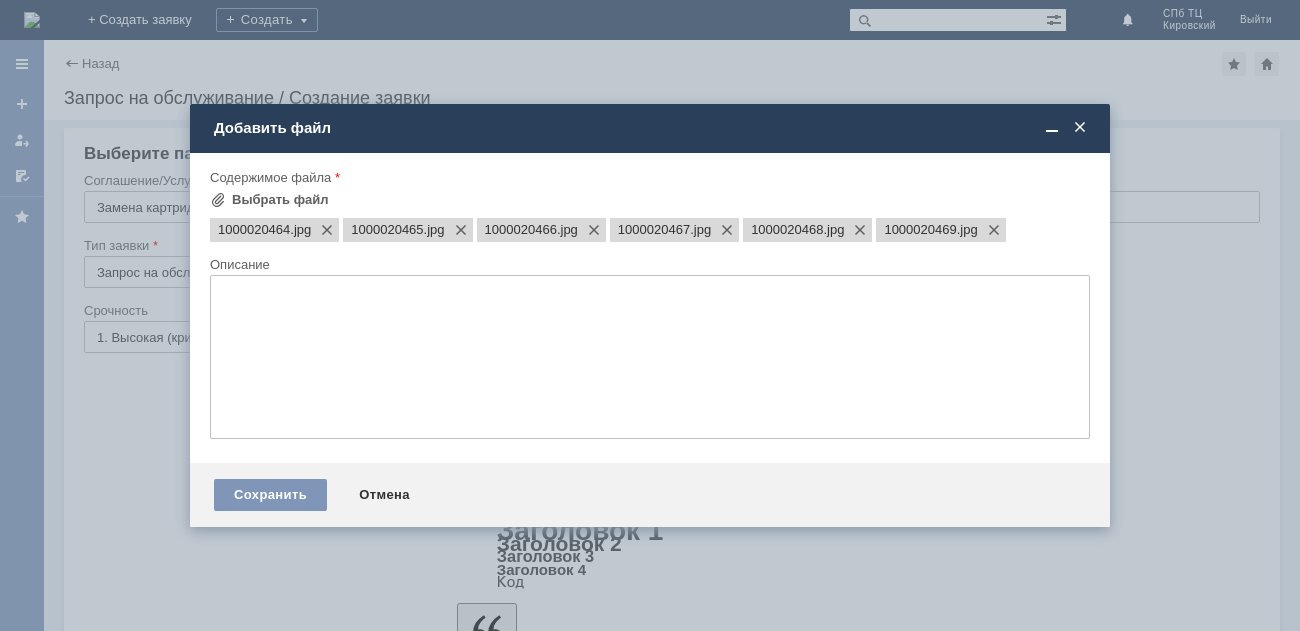 scroll, scrollTop: 0, scrollLeft: 0, axis: both 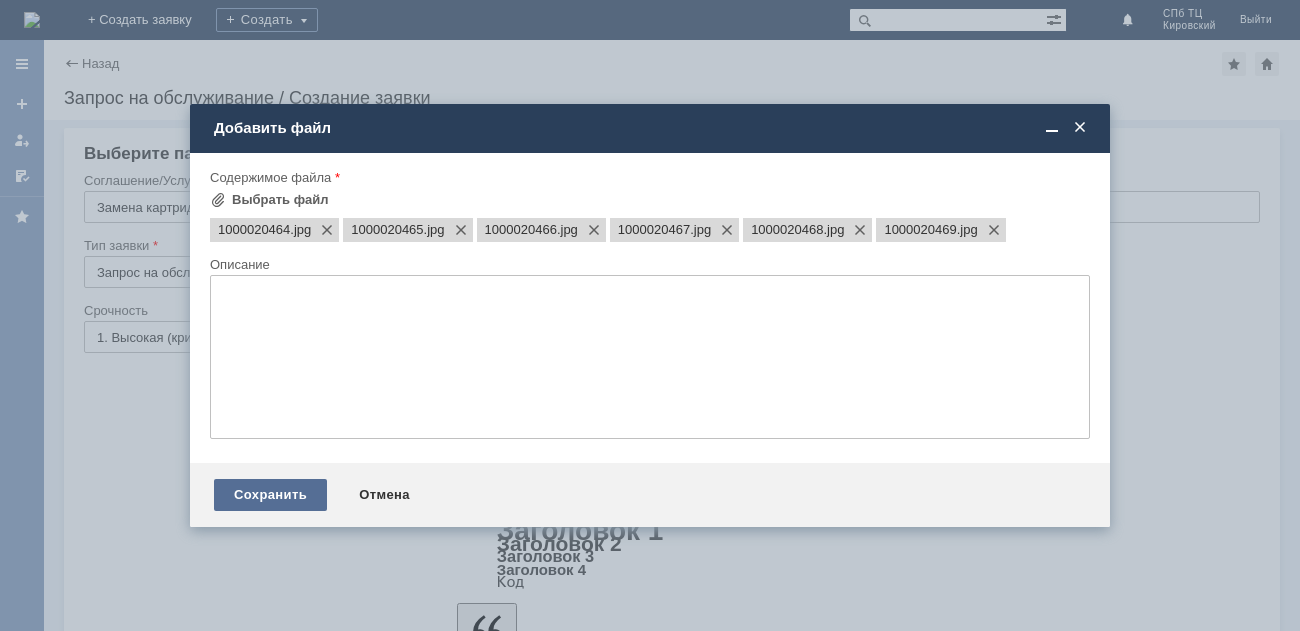 click on "Сохранить" at bounding box center (270, 495) 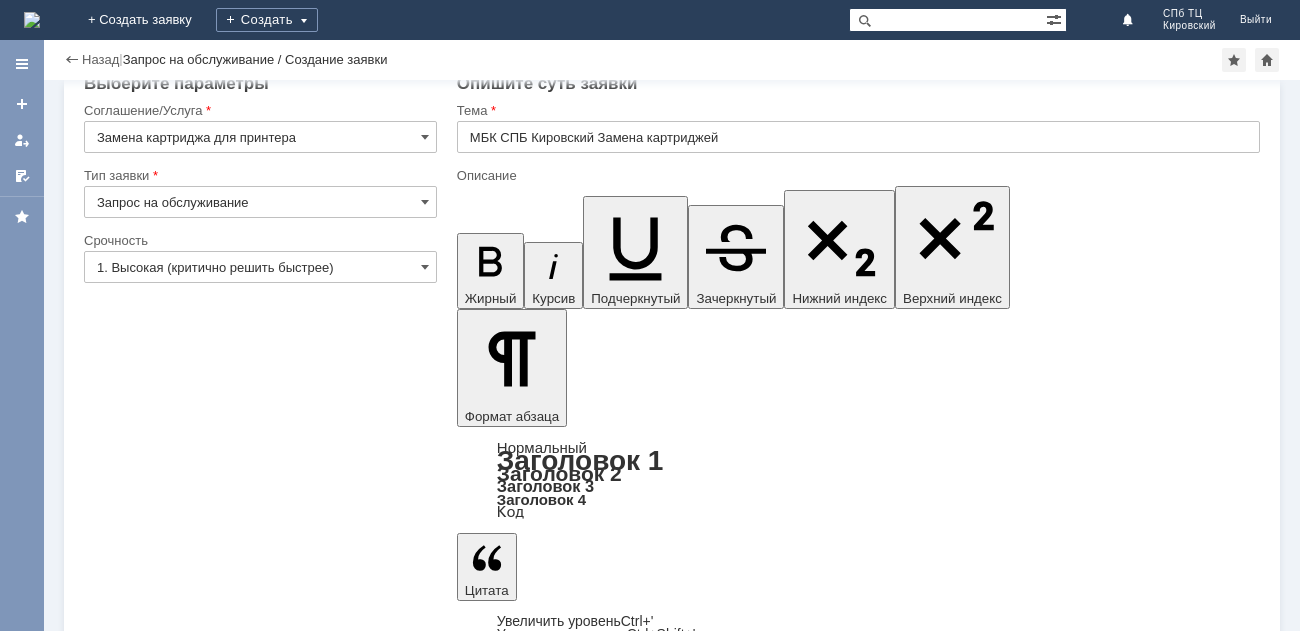 scroll, scrollTop: 28, scrollLeft: 0, axis: vertical 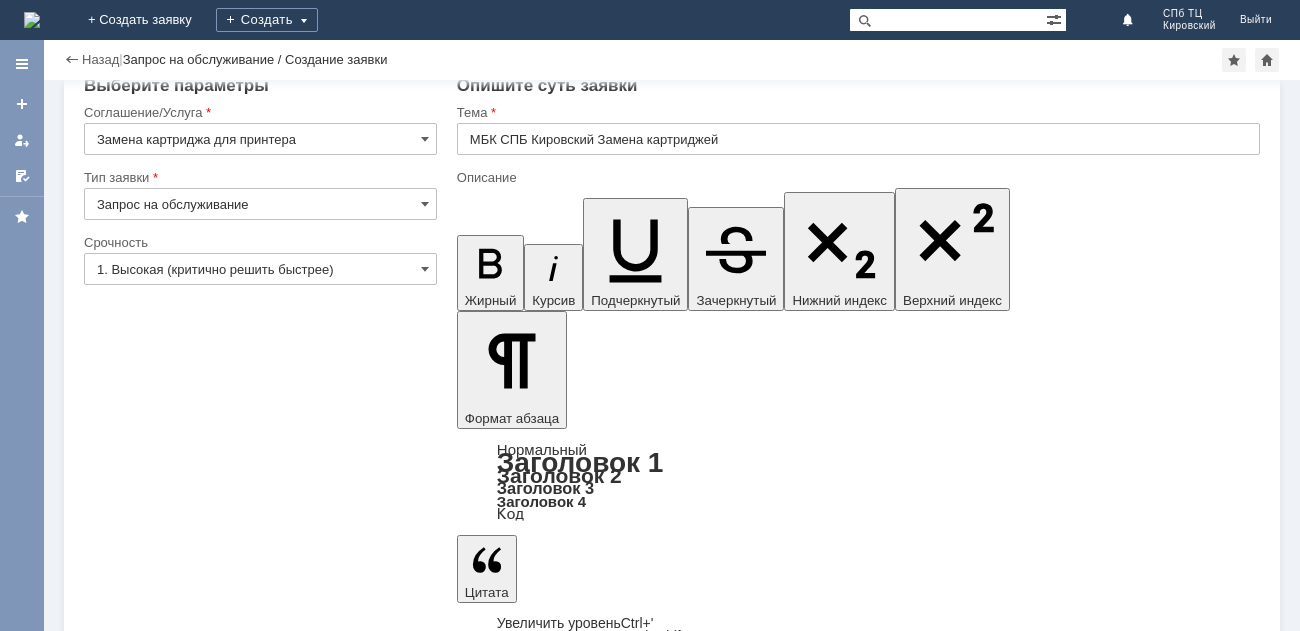 click on "Сохранить" at bounding box center (144, 5596) 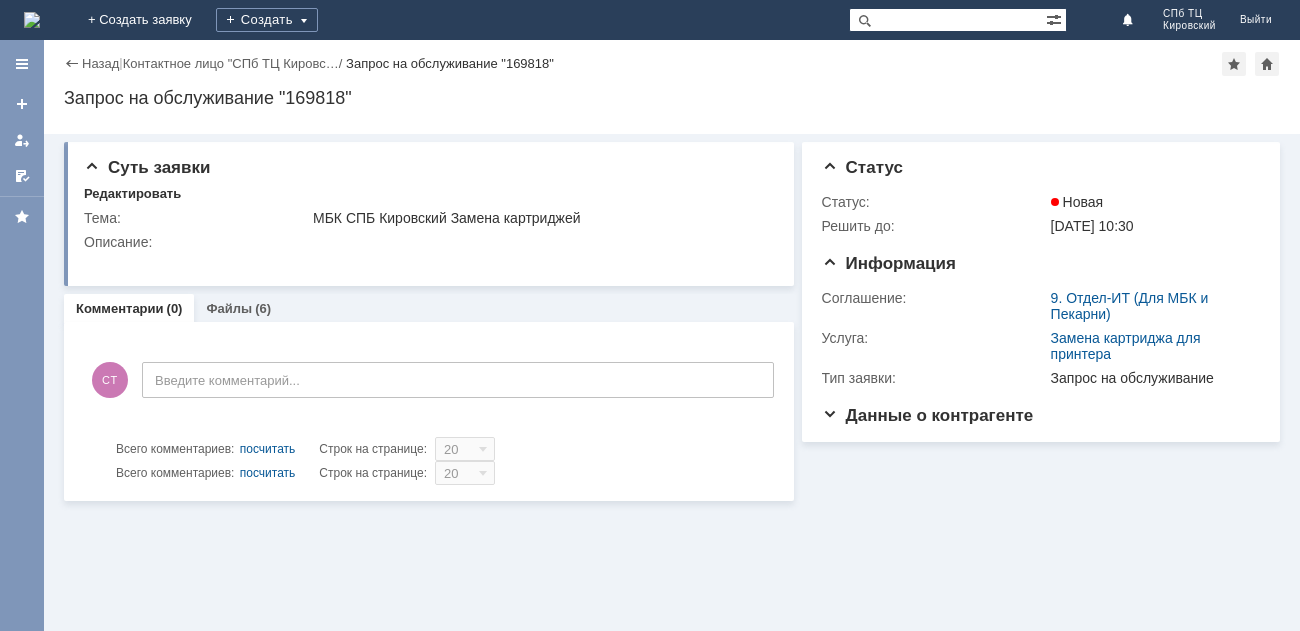 scroll, scrollTop: 0, scrollLeft: 0, axis: both 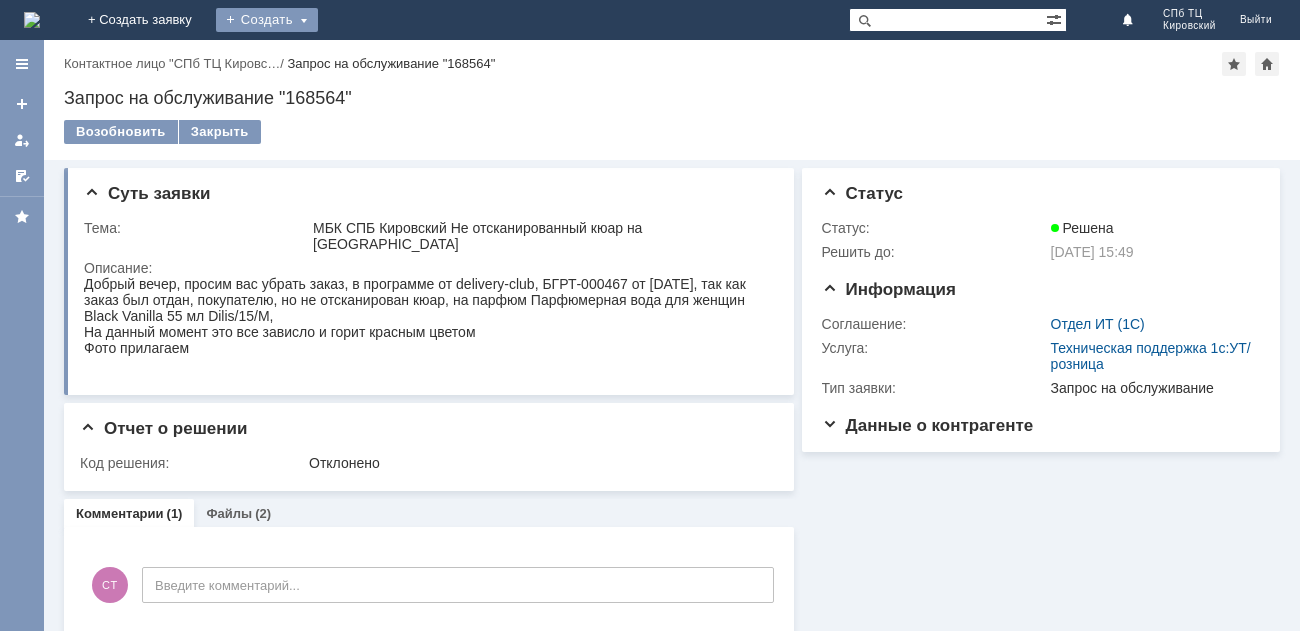click on "Создать" at bounding box center (267, 20) 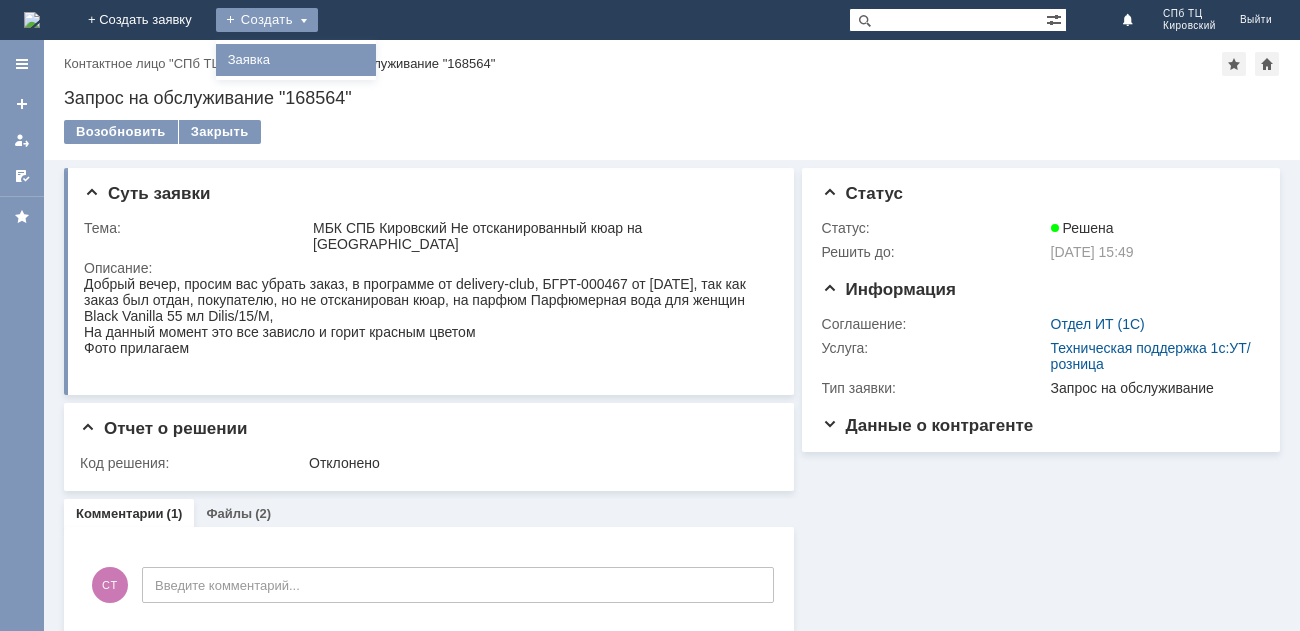 click on "Заявка" at bounding box center (296, 60) 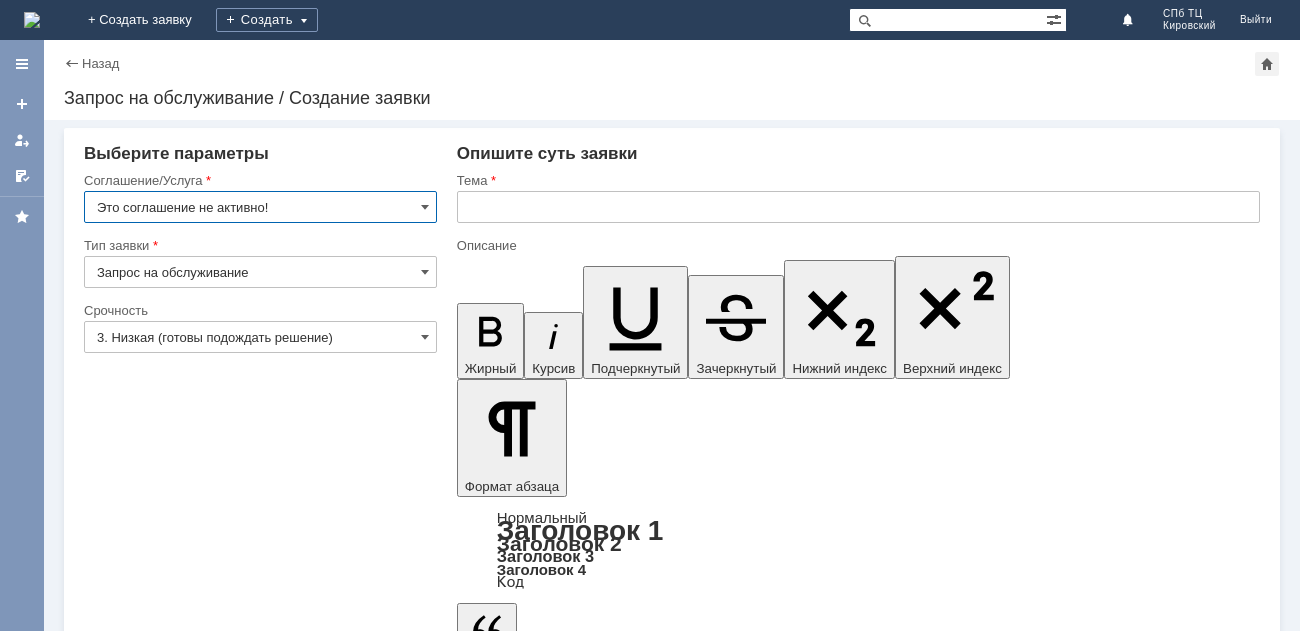 scroll, scrollTop: 0, scrollLeft: 0, axis: both 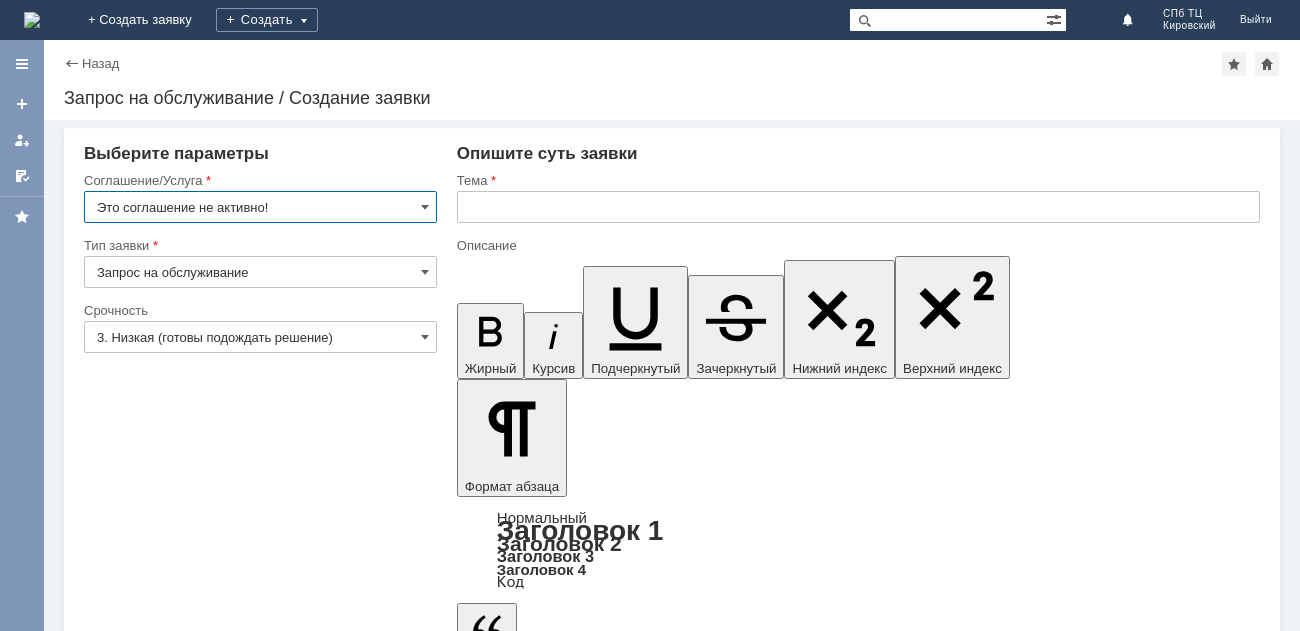 click on "Это соглашение не активно!" at bounding box center (260, 207) 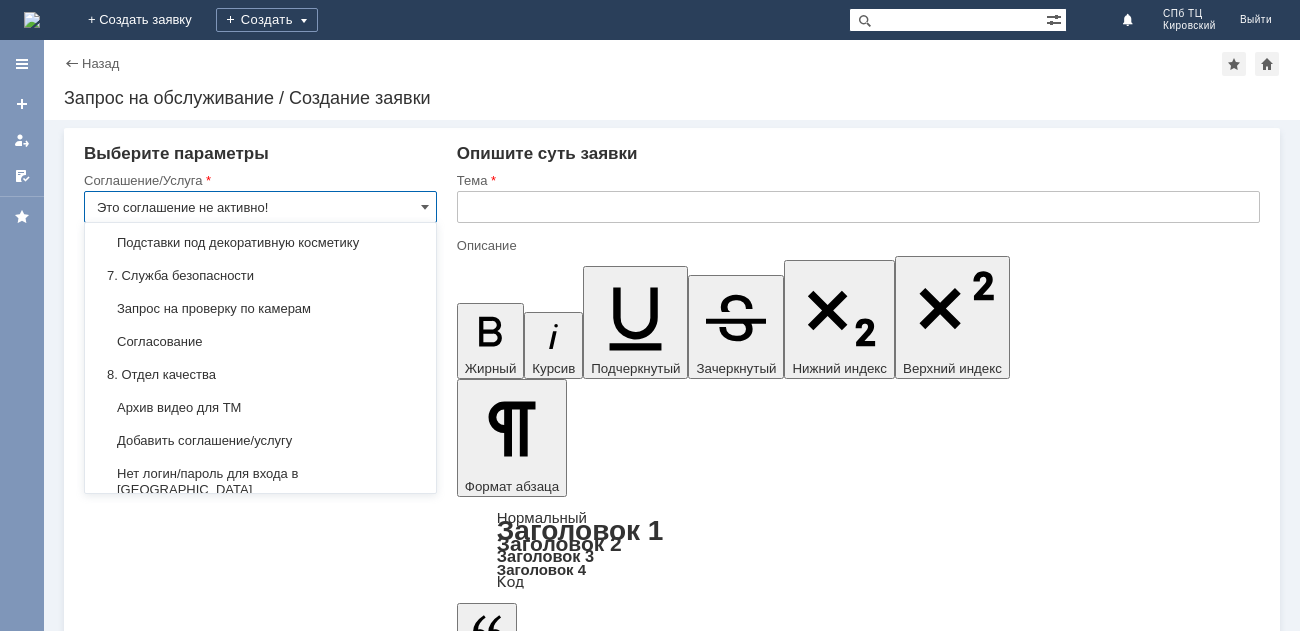 scroll, scrollTop: 1899, scrollLeft: 0, axis: vertical 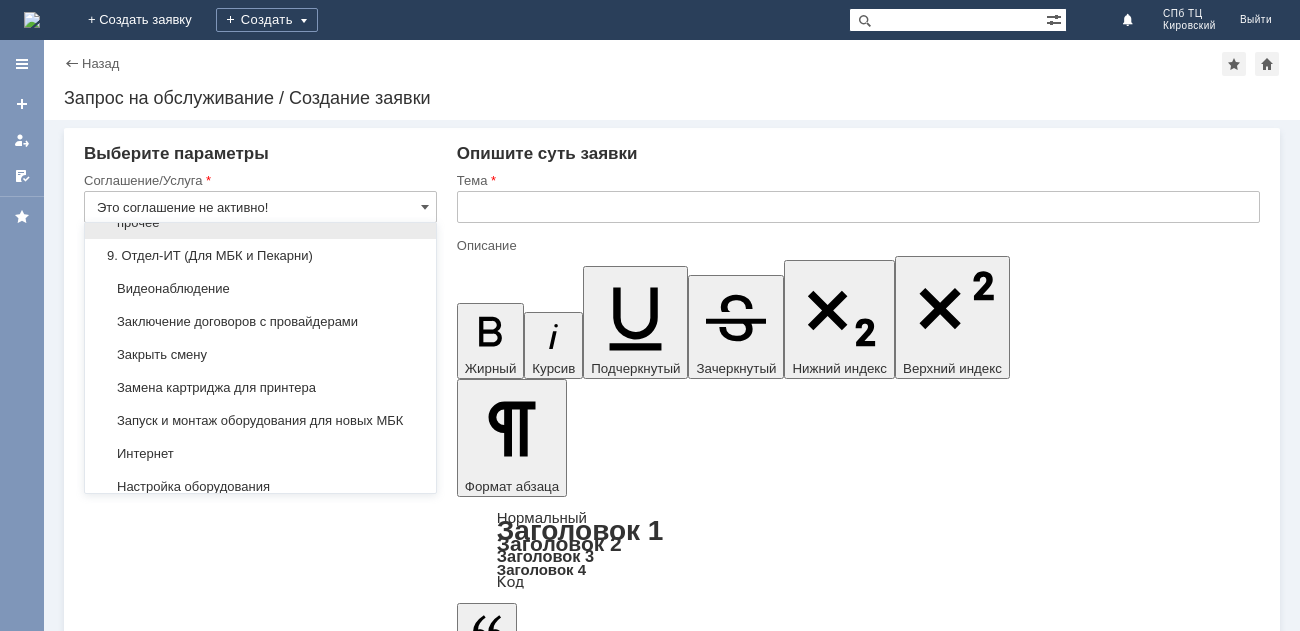 click on "прочее" at bounding box center [260, 223] 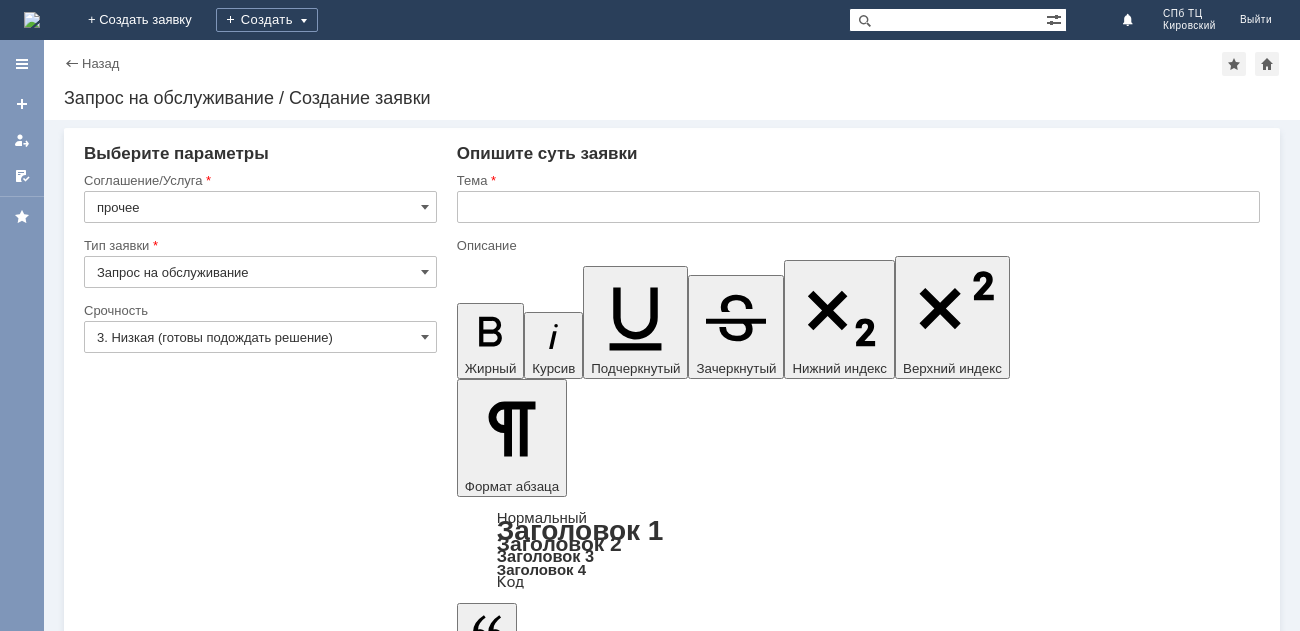 click on "прочее" at bounding box center (260, 207) 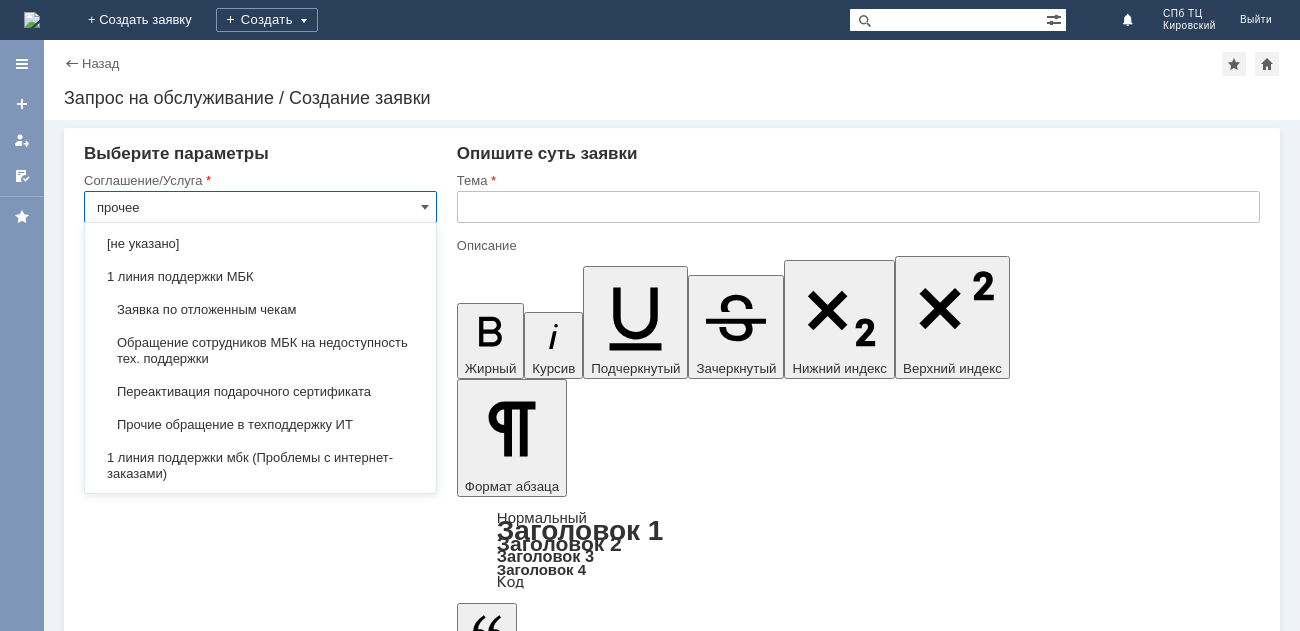 scroll, scrollTop: 1914, scrollLeft: 0, axis: vertical 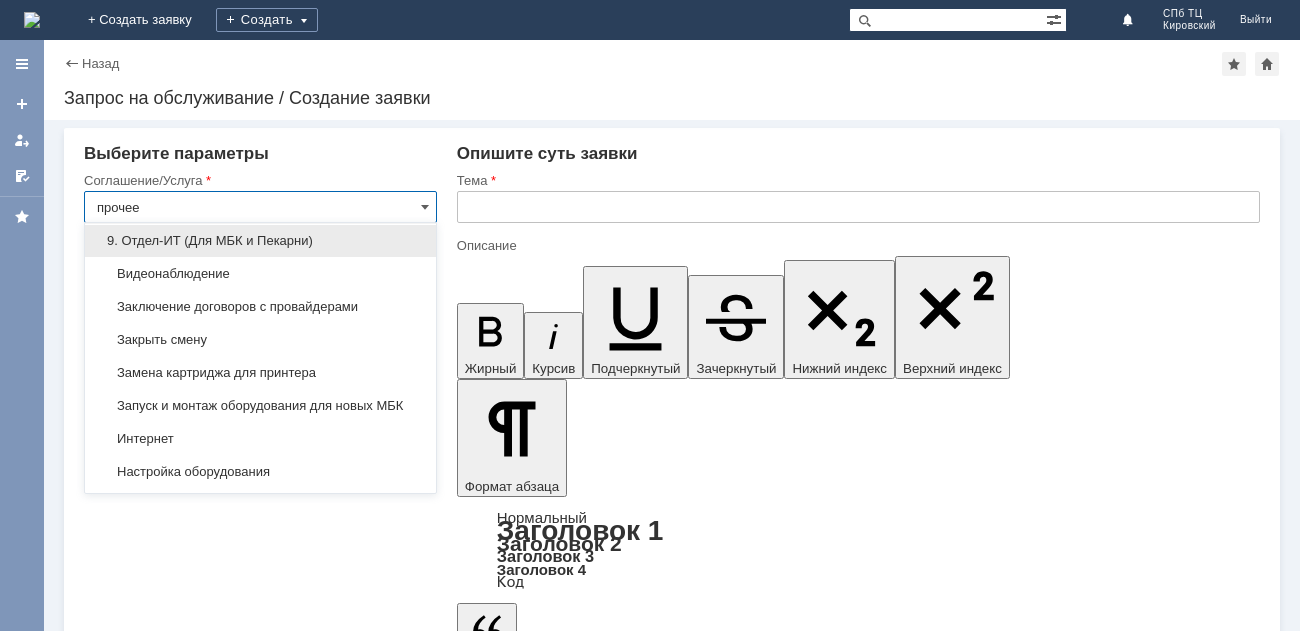 click on "9. Отдел-ИТ (Для МБК и Пекарни)" at bounding box center (260, 241) 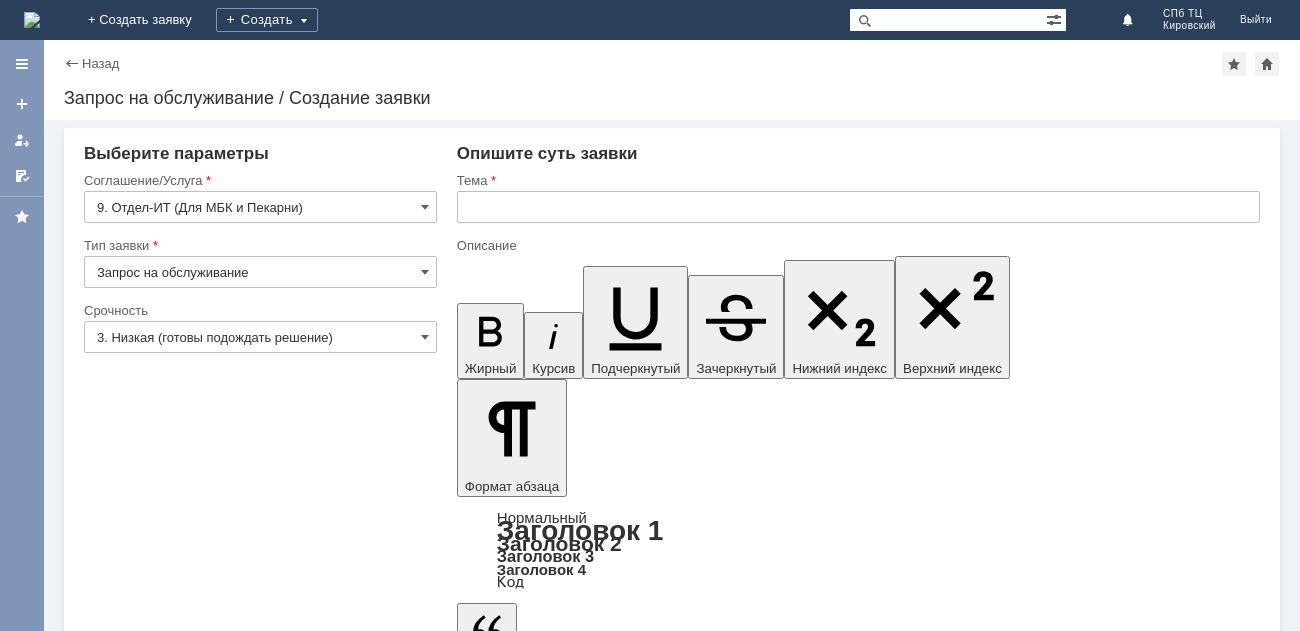 type on "9. Отдел-ИТ (Для МБК и Пекарни)" 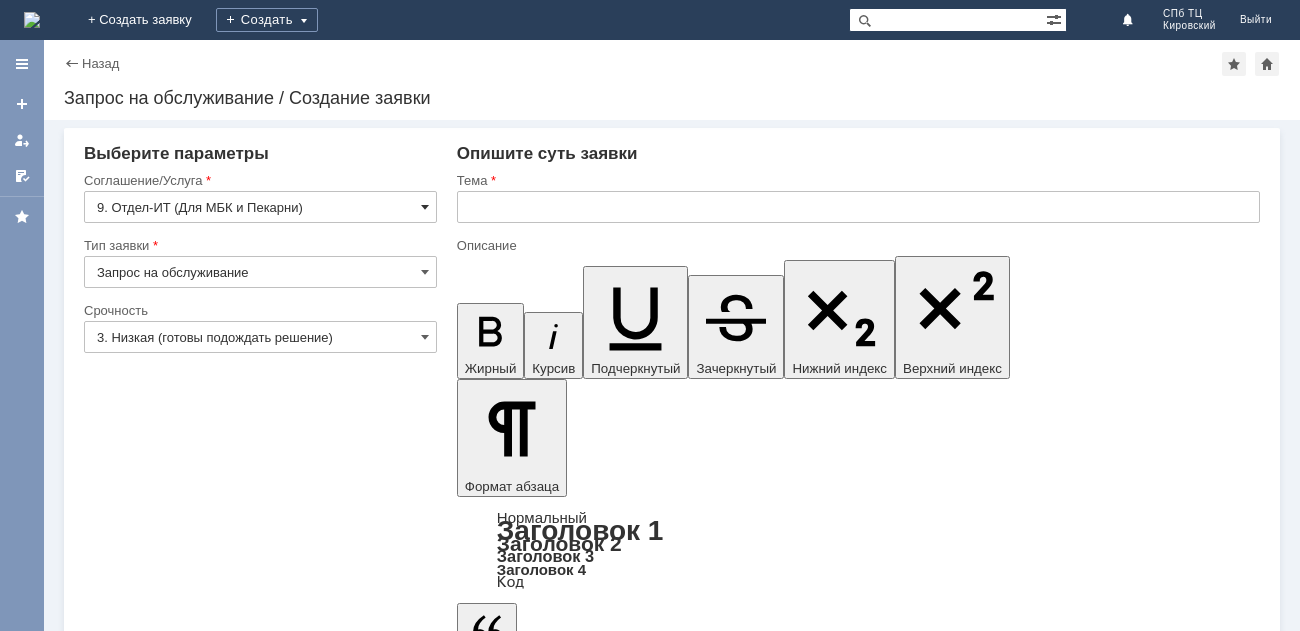 click at bounding box center [425, 207] 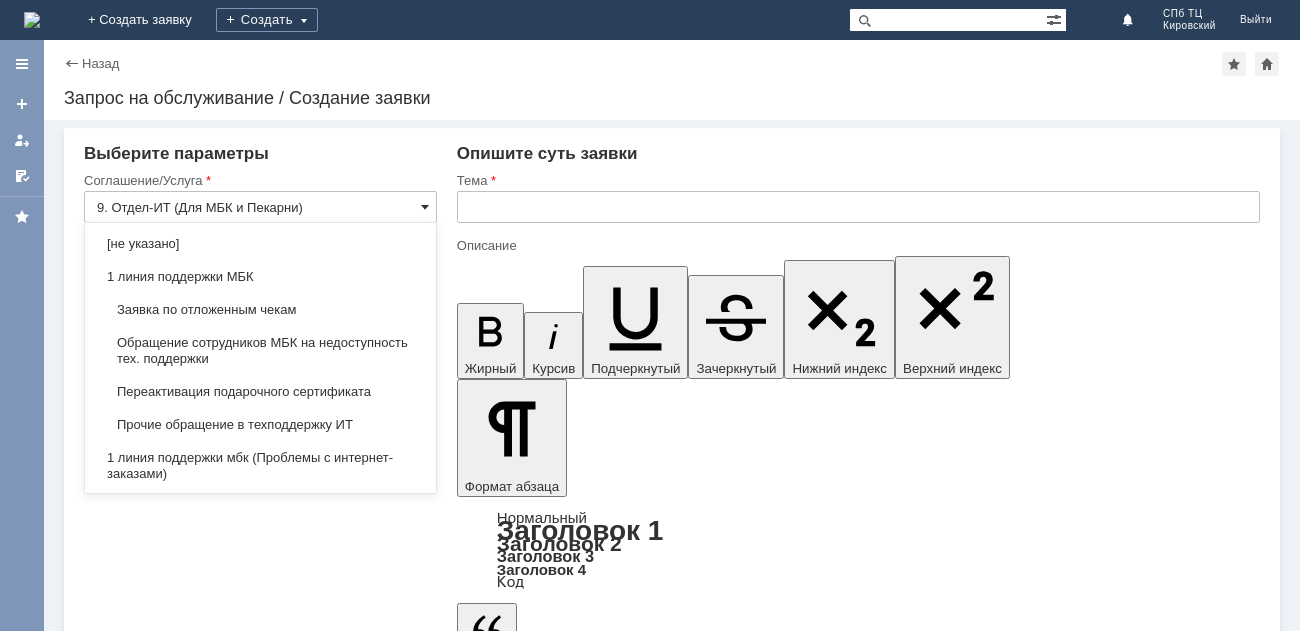 scroll, scrollTop: 1947, scrollLeft: 0, axis: vertical 